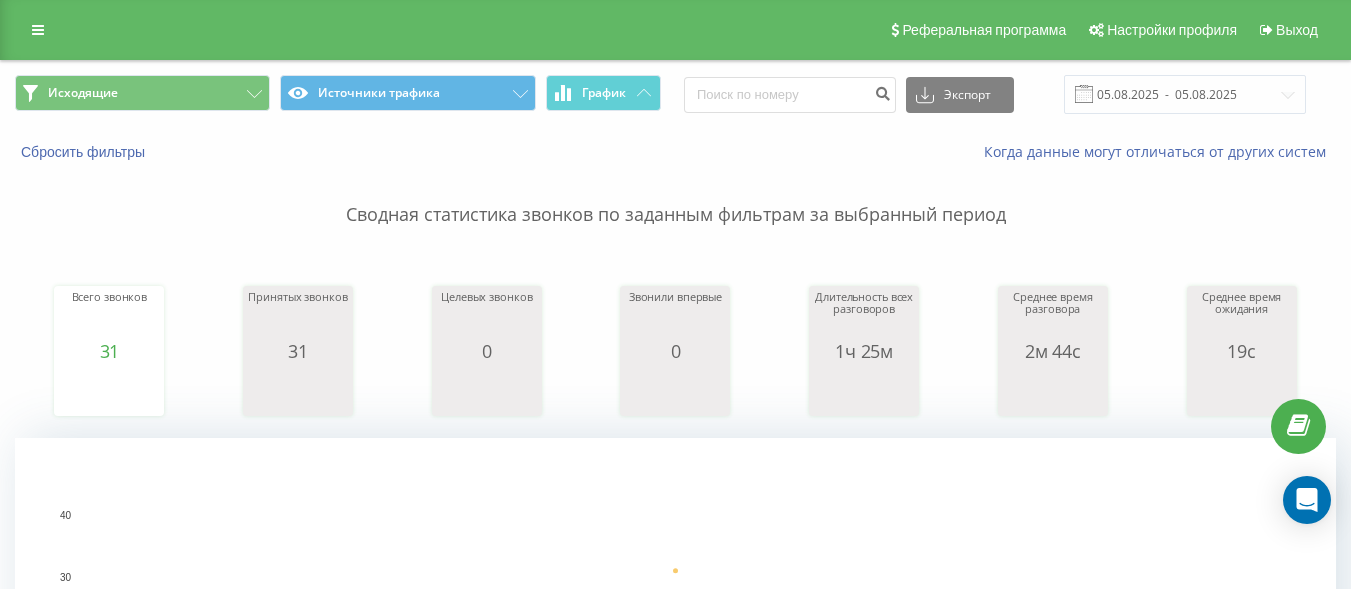 scroll, scrollTop: 0, scrollLeft: 0, axis: both 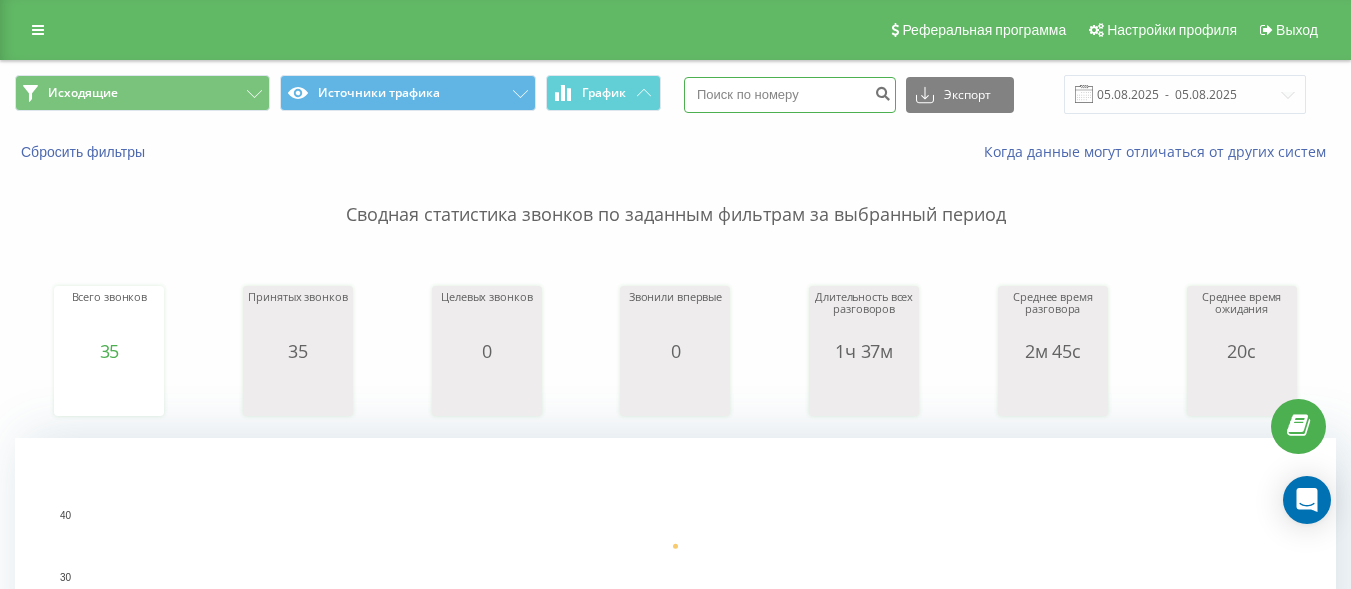 click at bounding box center [790, 95] 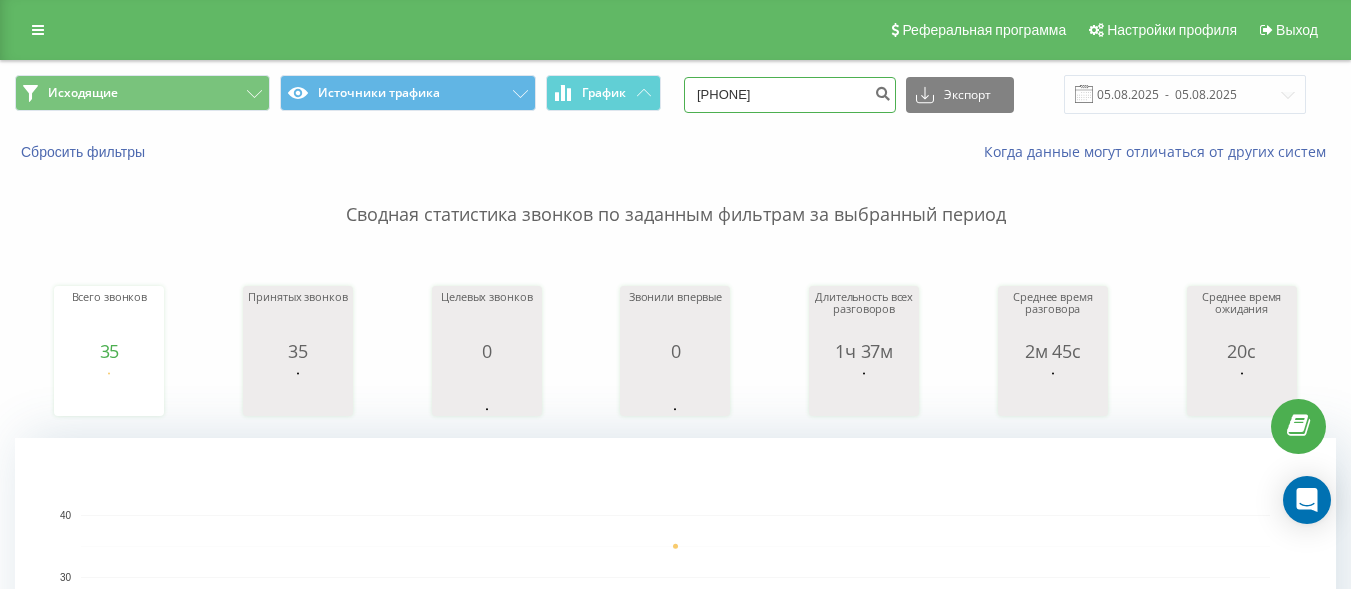 type on "380990503274" 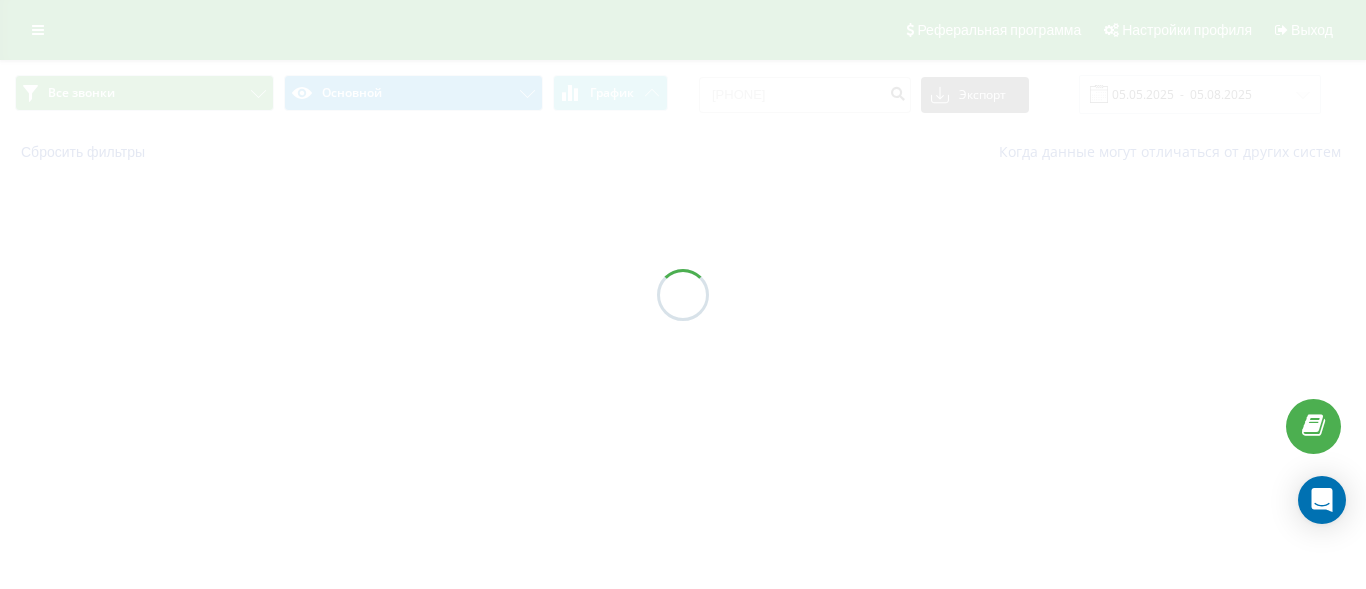 scroll, scrollTop: 0, scrollLeft: 0, axis: both 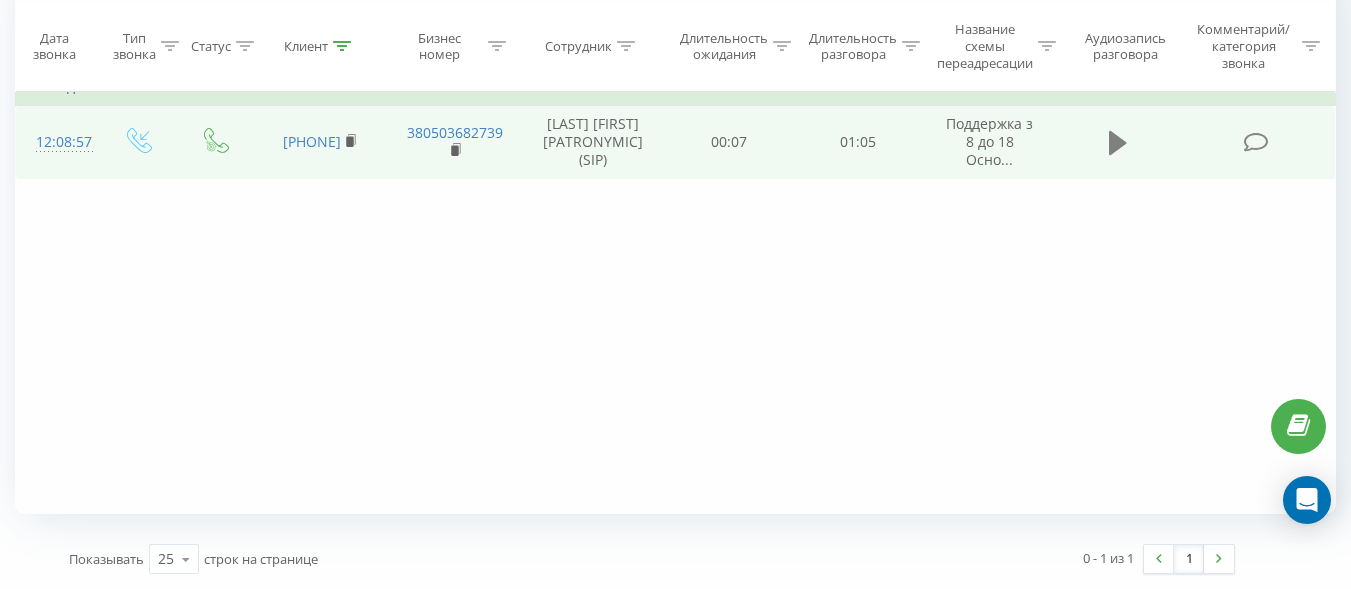 click 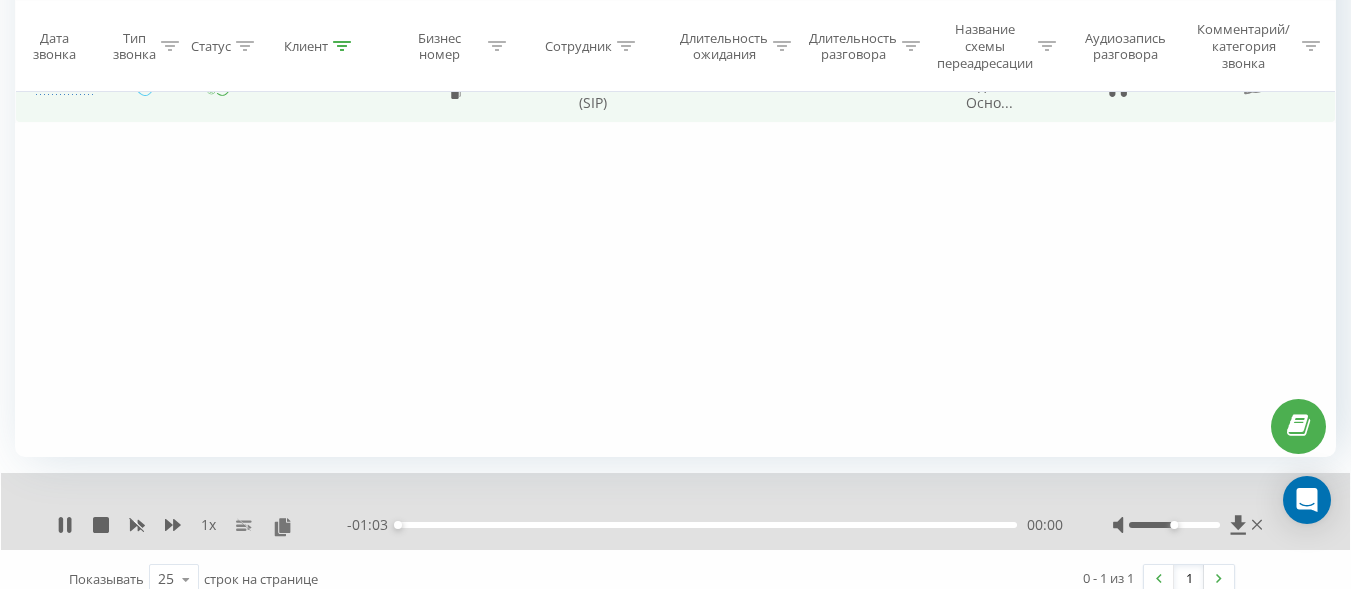 scroll, scrollTop: 968, scrollLeft: 0, axis: vertical 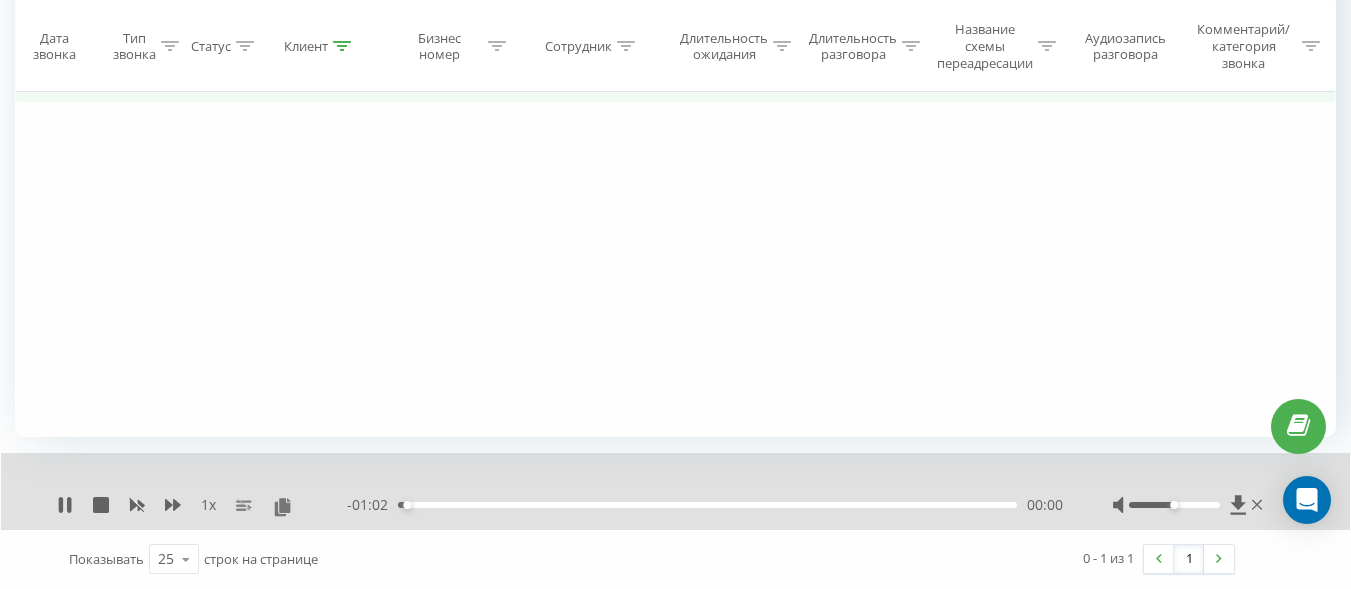 click on "00:00" at bounding box center (707, 505) 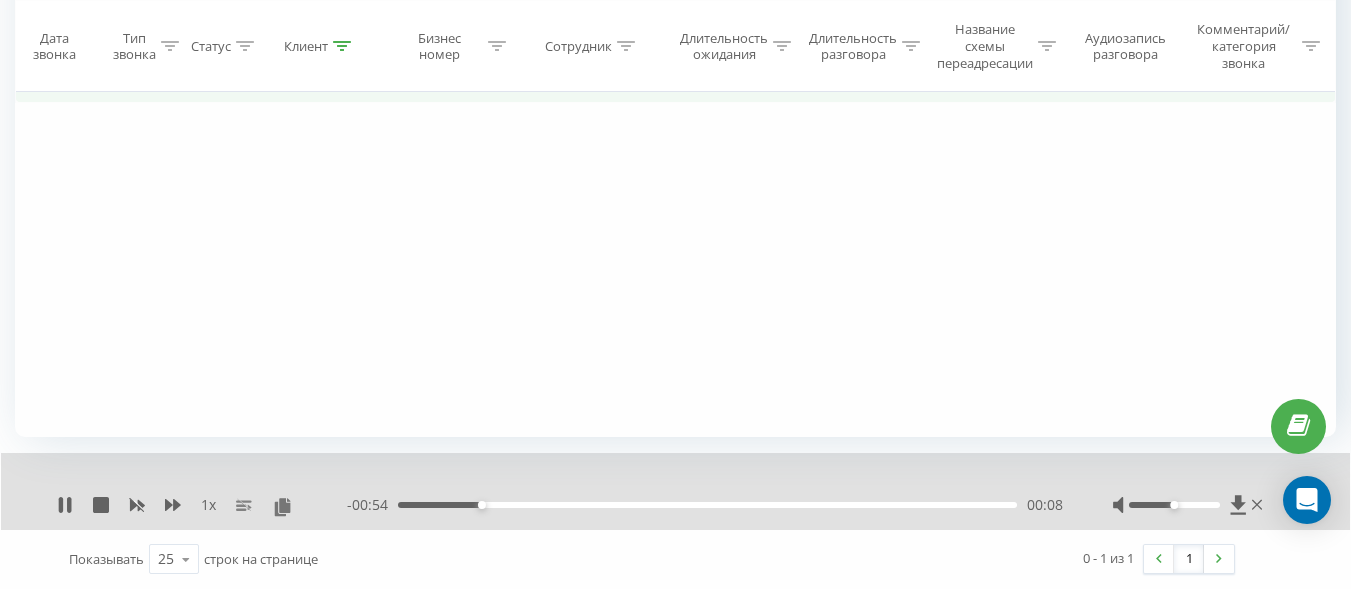 click on "00:08" at bounding box center [707, 505] 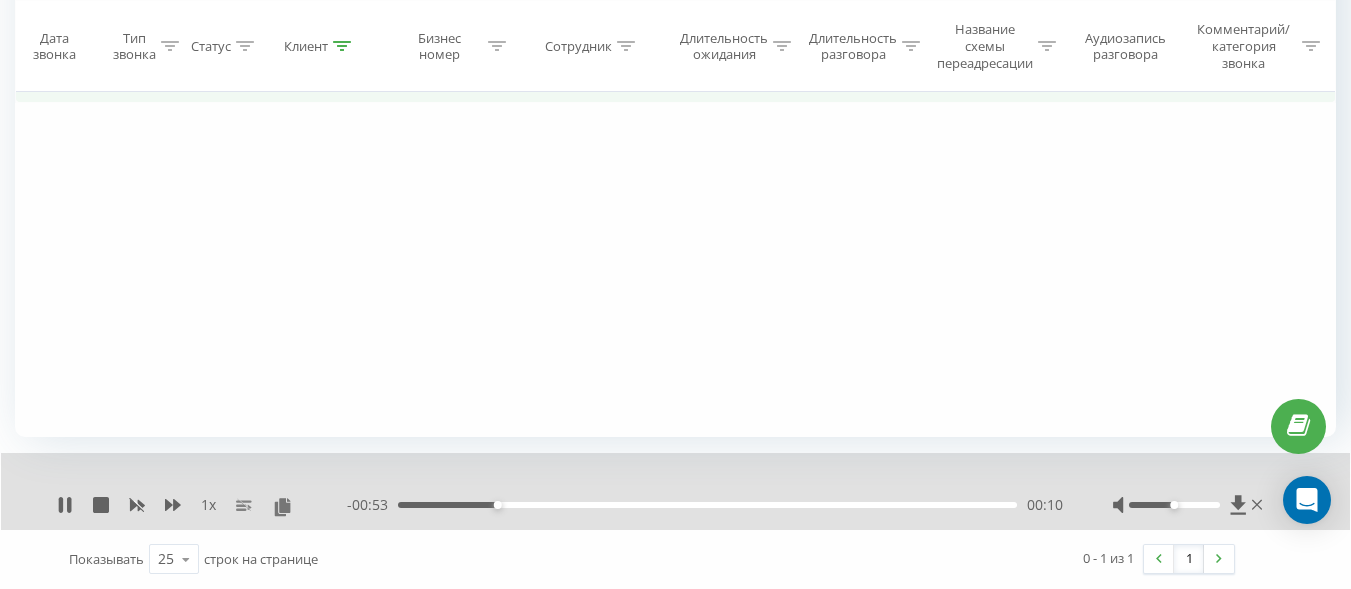click on "00:10" at bounding box center [707, 505] 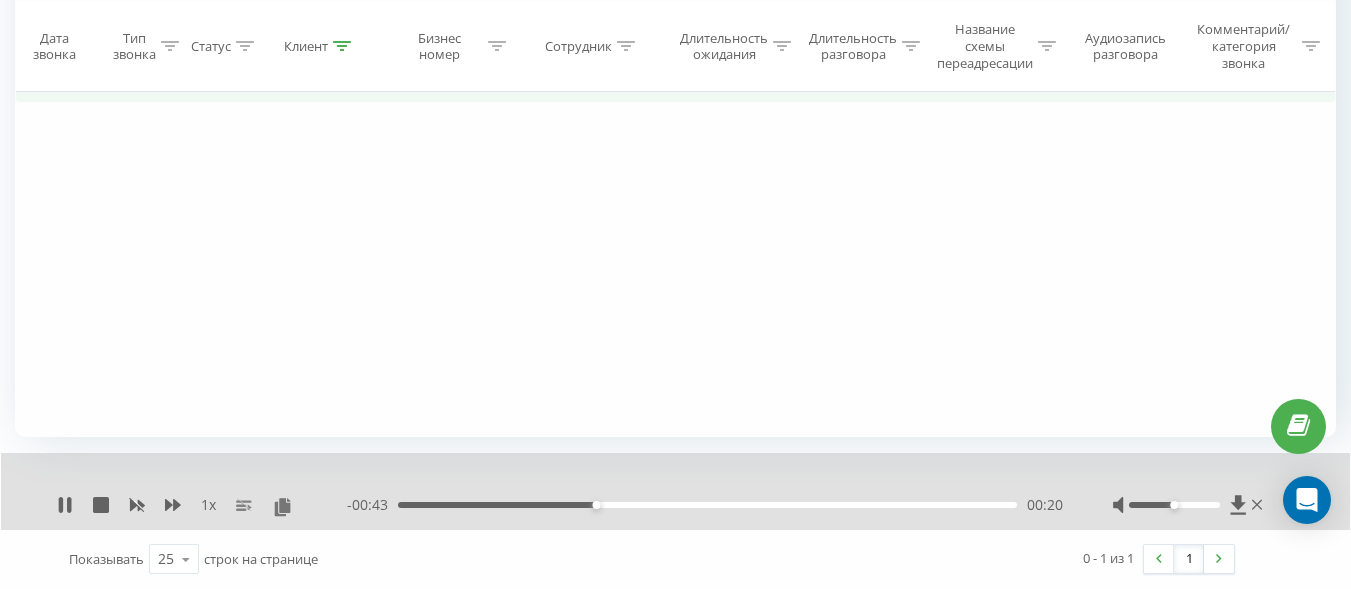 click on "- 00:43 00:20   00:20" at bounding box center [705, 505] 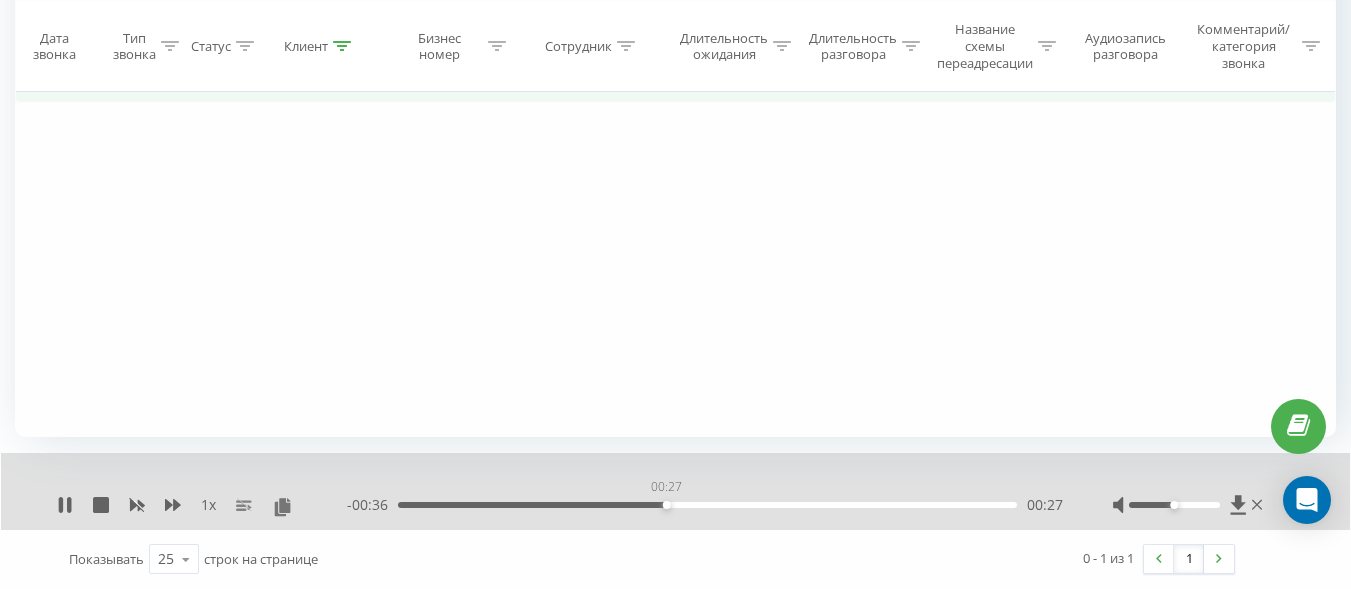 click on "00:27" at bounding box center (707, 505) 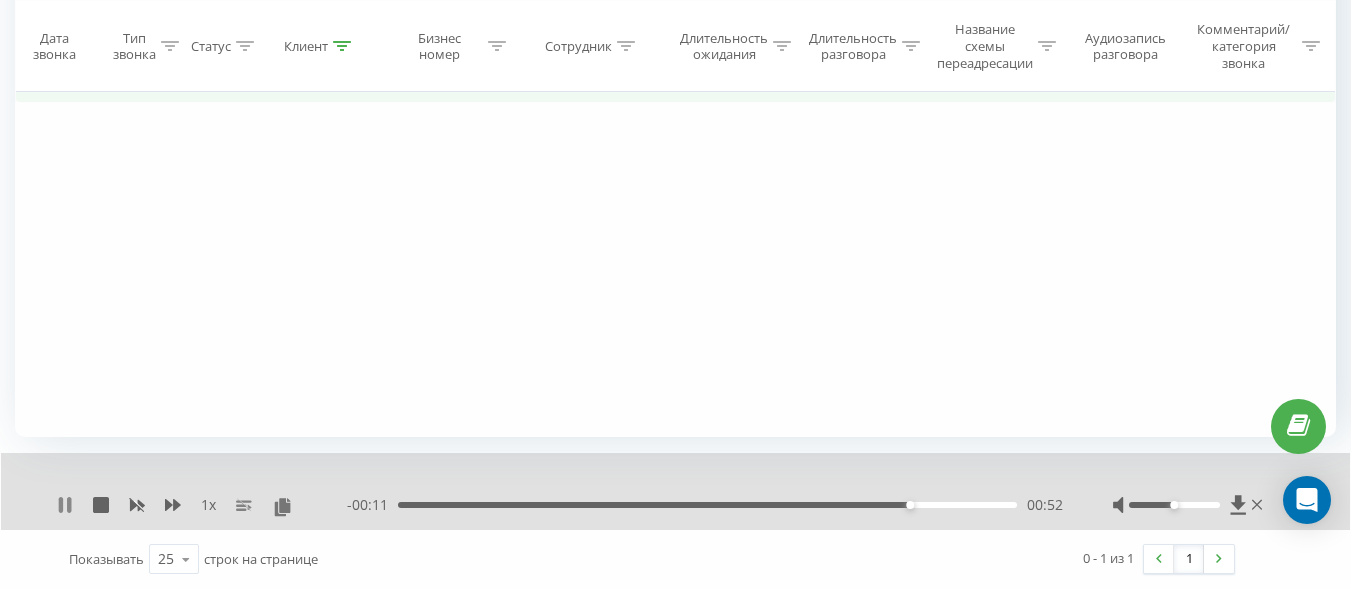 click 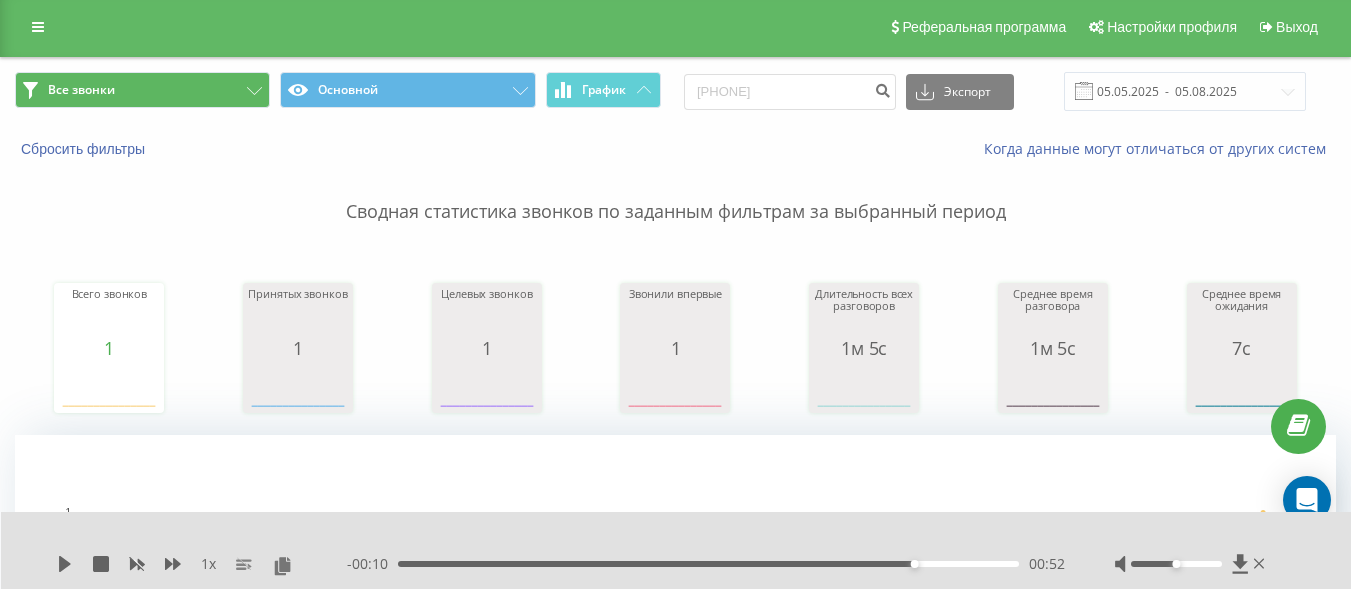 scroll, scrollTop: 0, scrollLeft: 0, axis: both 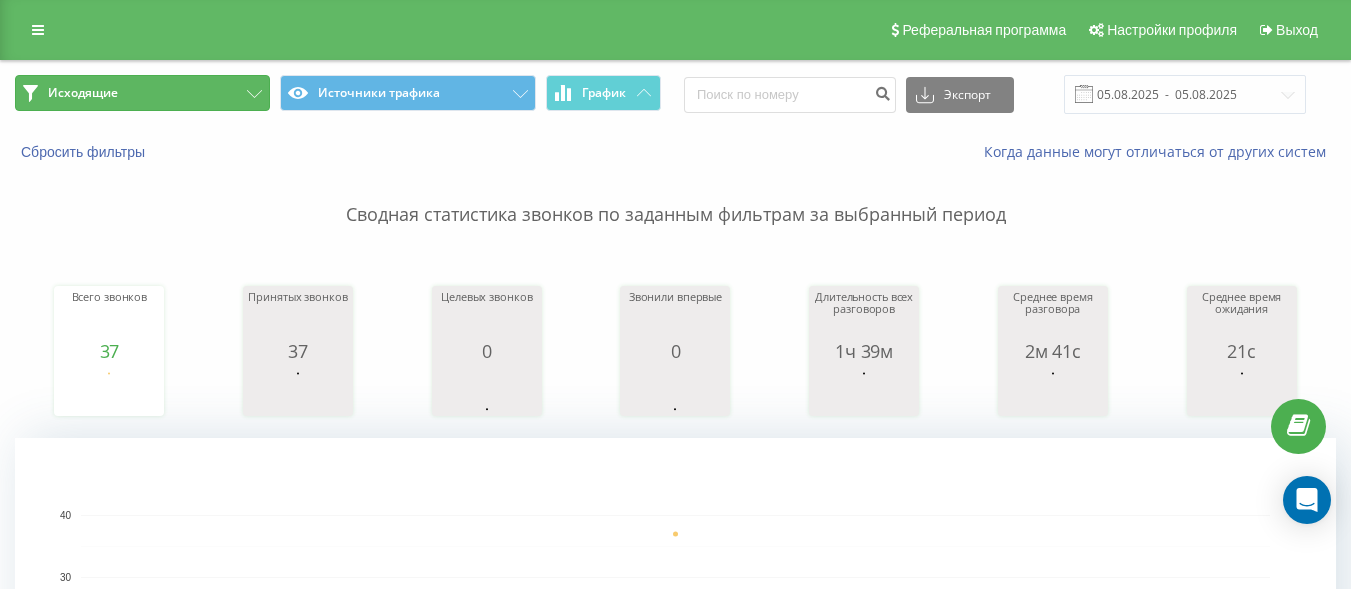 click on "Исходящие" at bounding box center (142, 93) 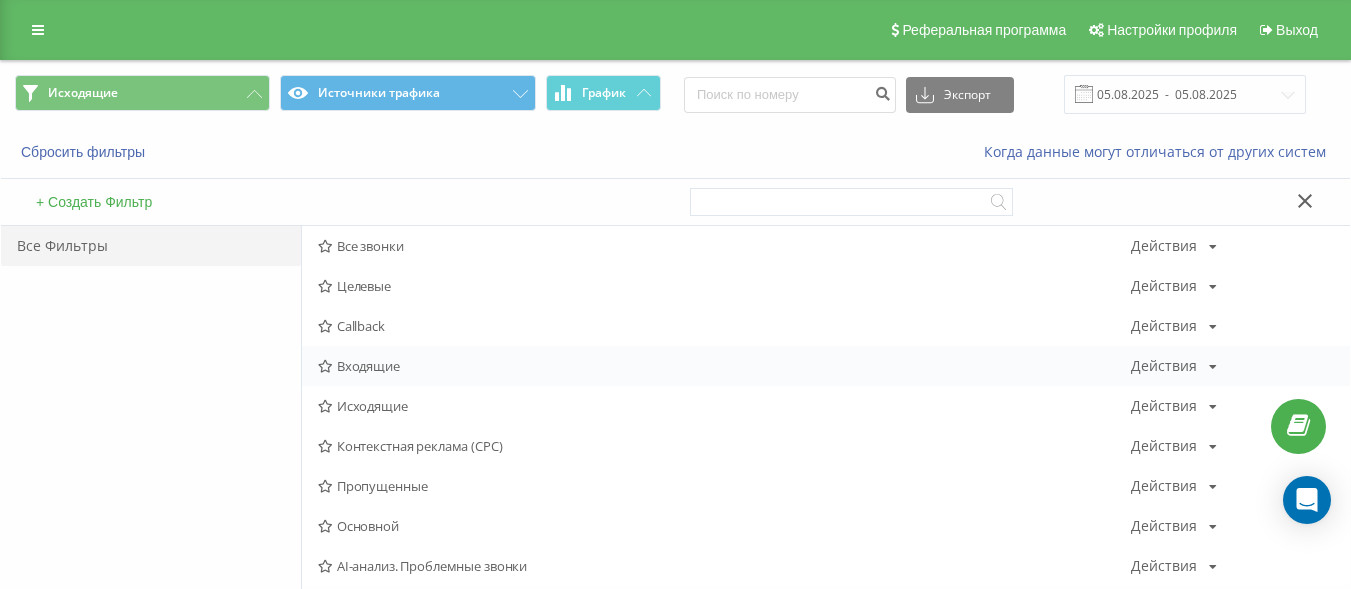 click on "Входящие" at bounding box center [724, 366] 